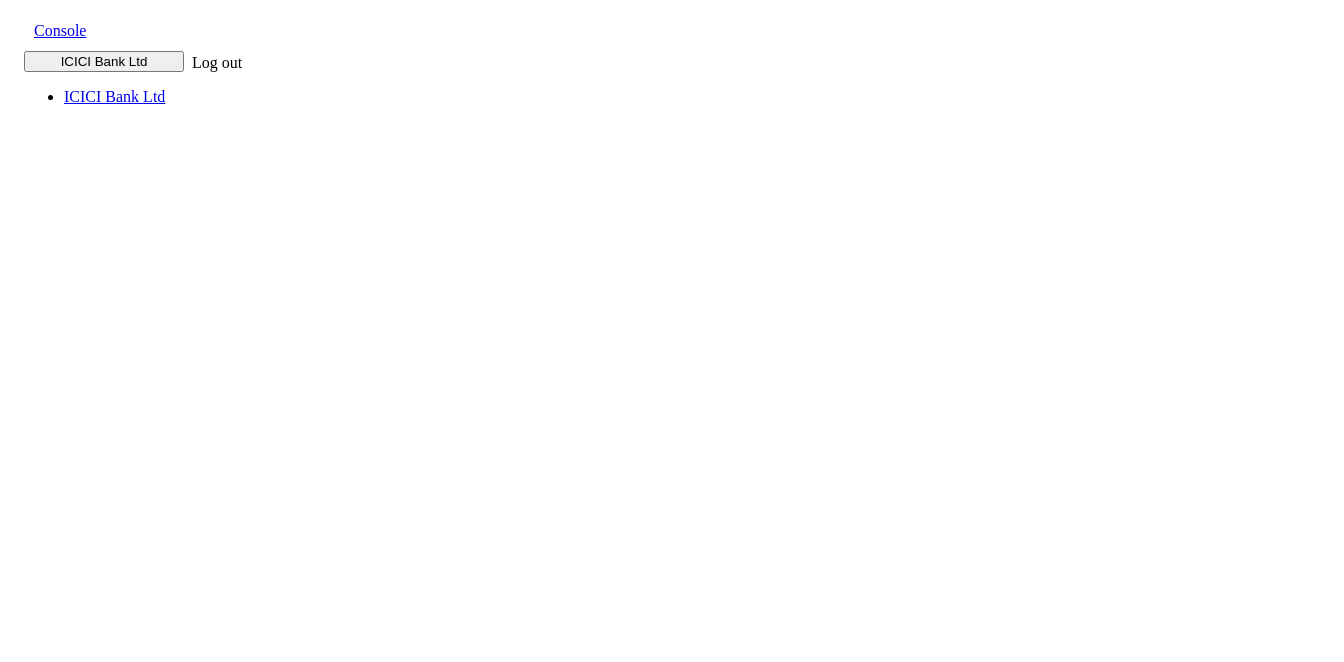 scroll, scrollTop: 0, scrollLeft: 0, axis: both 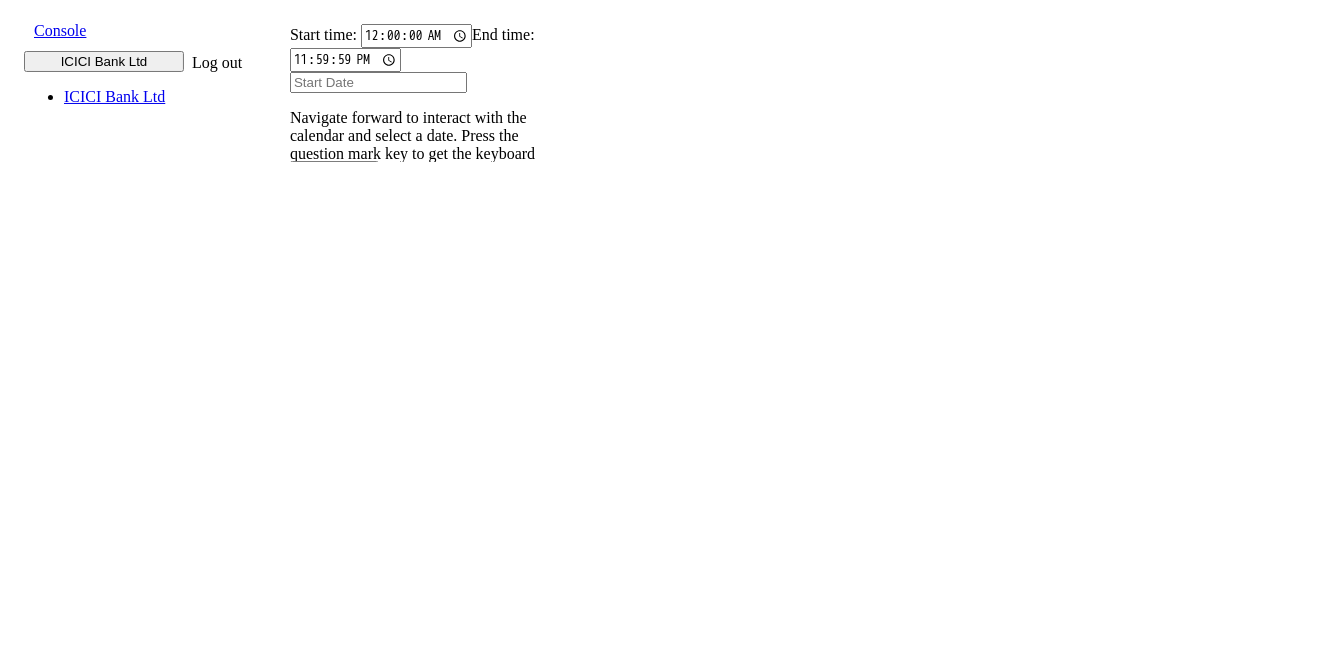 drag, startPoint x: 930, startPoint y: 43, endPoint x: 698, endPoint y: 244, distance: 306.9609 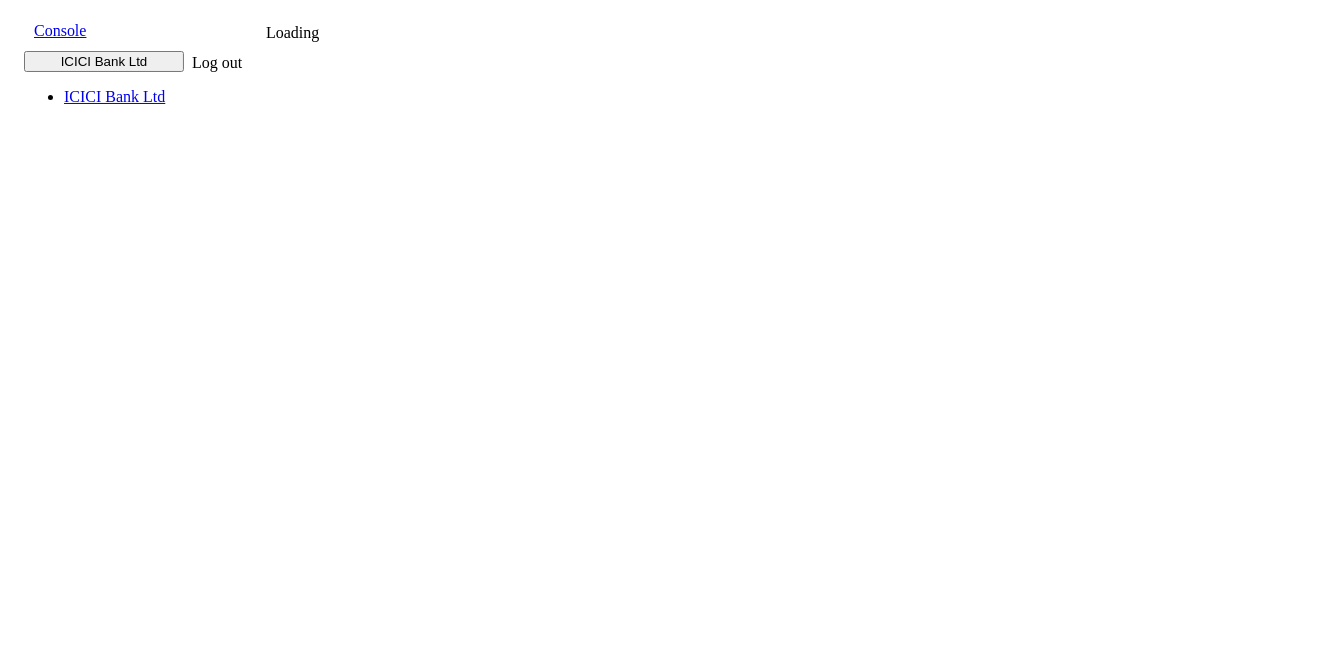 scroll, scrollTop: 0, scrollLeft: 0, axis: both 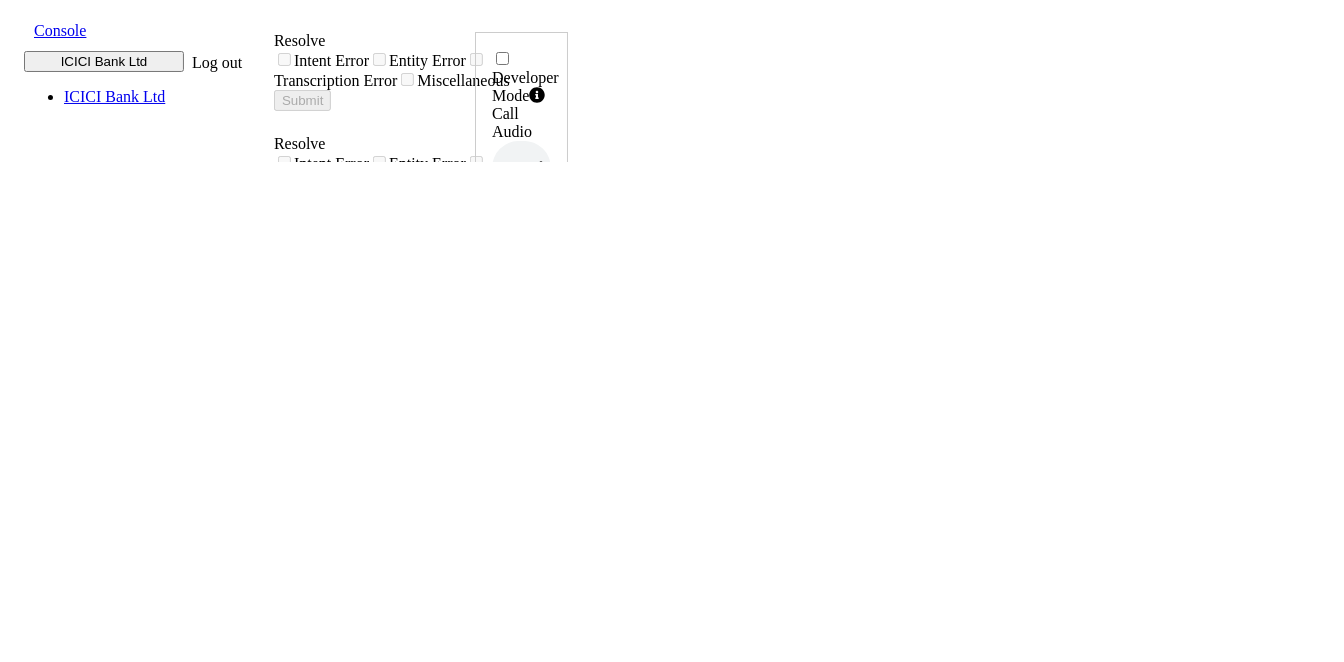 click at bounding box center [18, 29] 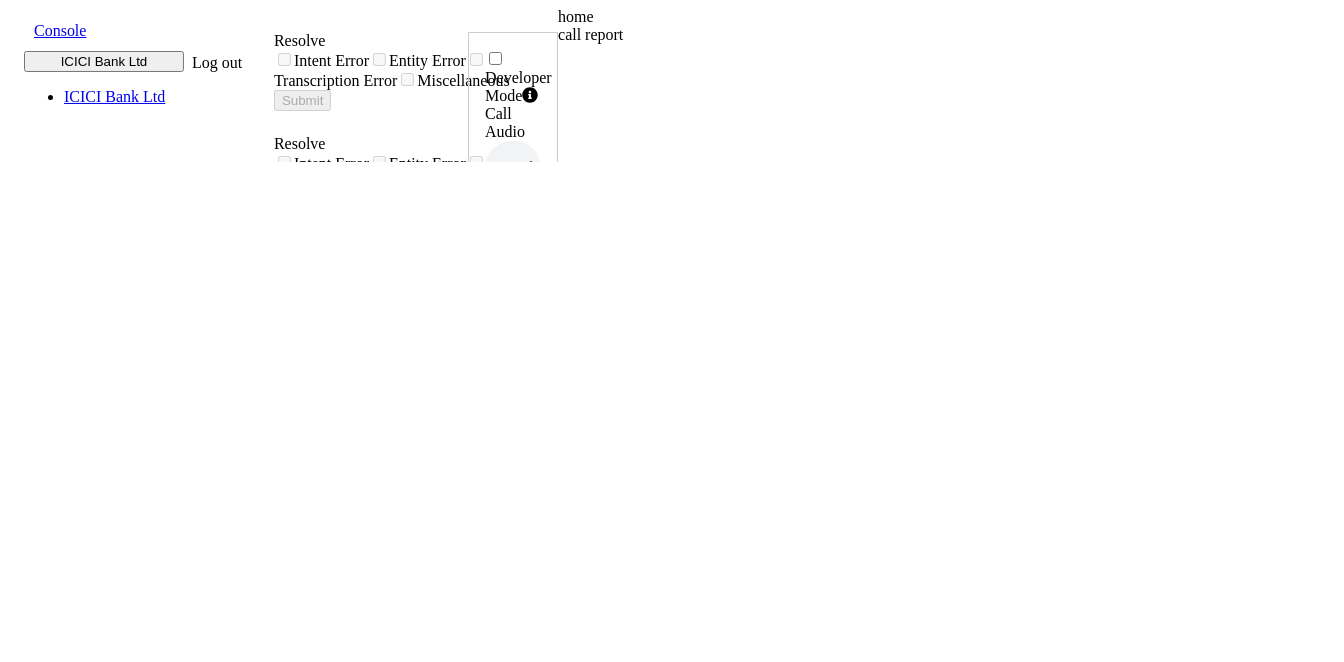 click on "call report" at bounding box center [733, 35] 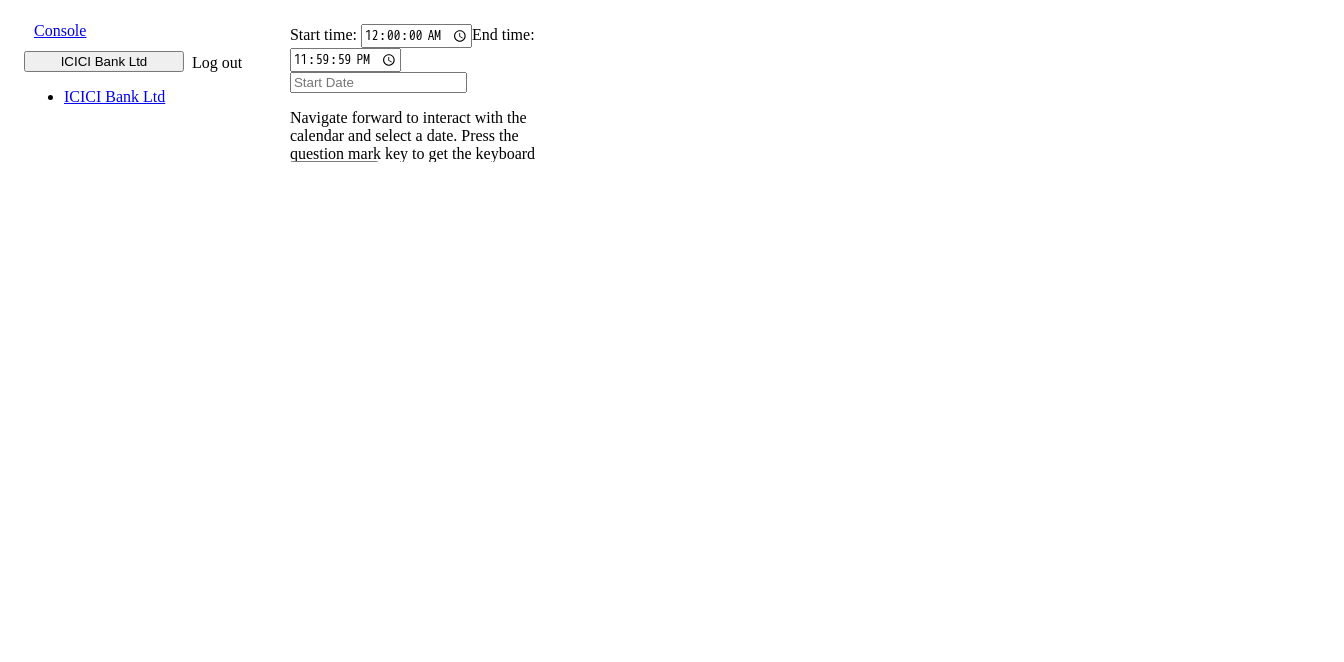scroll, scrollTop: 0, scrollLeft: 0, axis: both 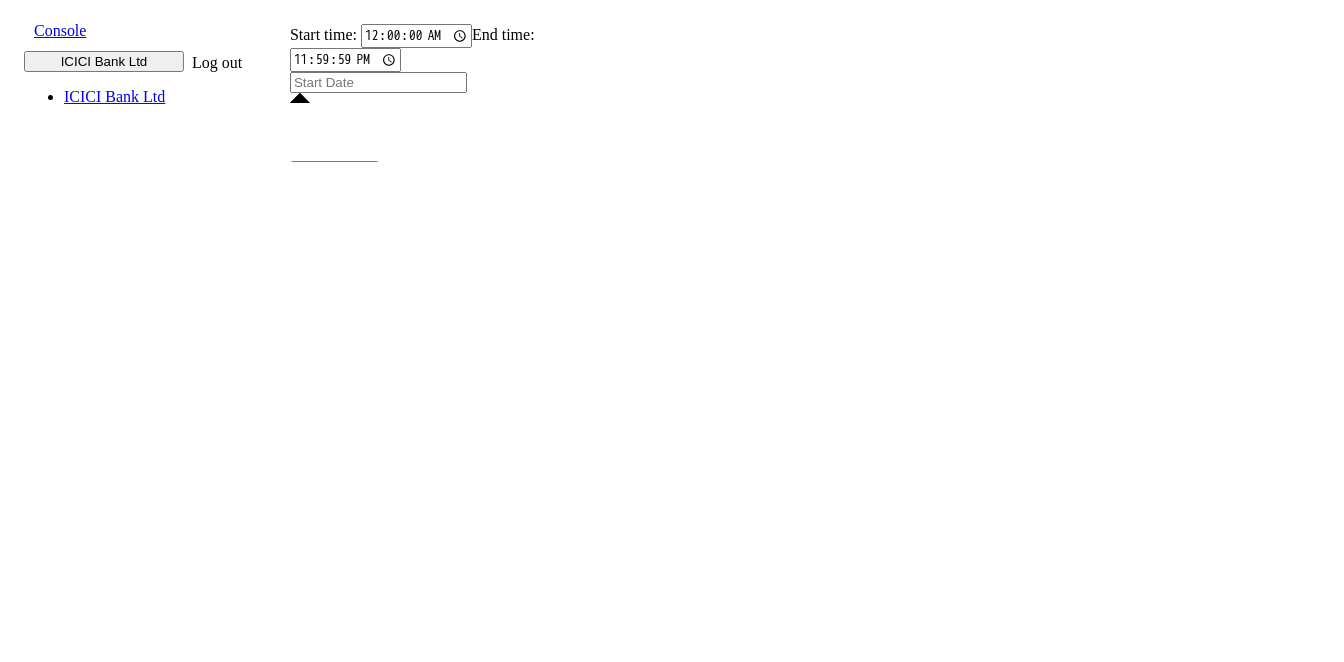 click on "25" at bounding box center (540, 2275) 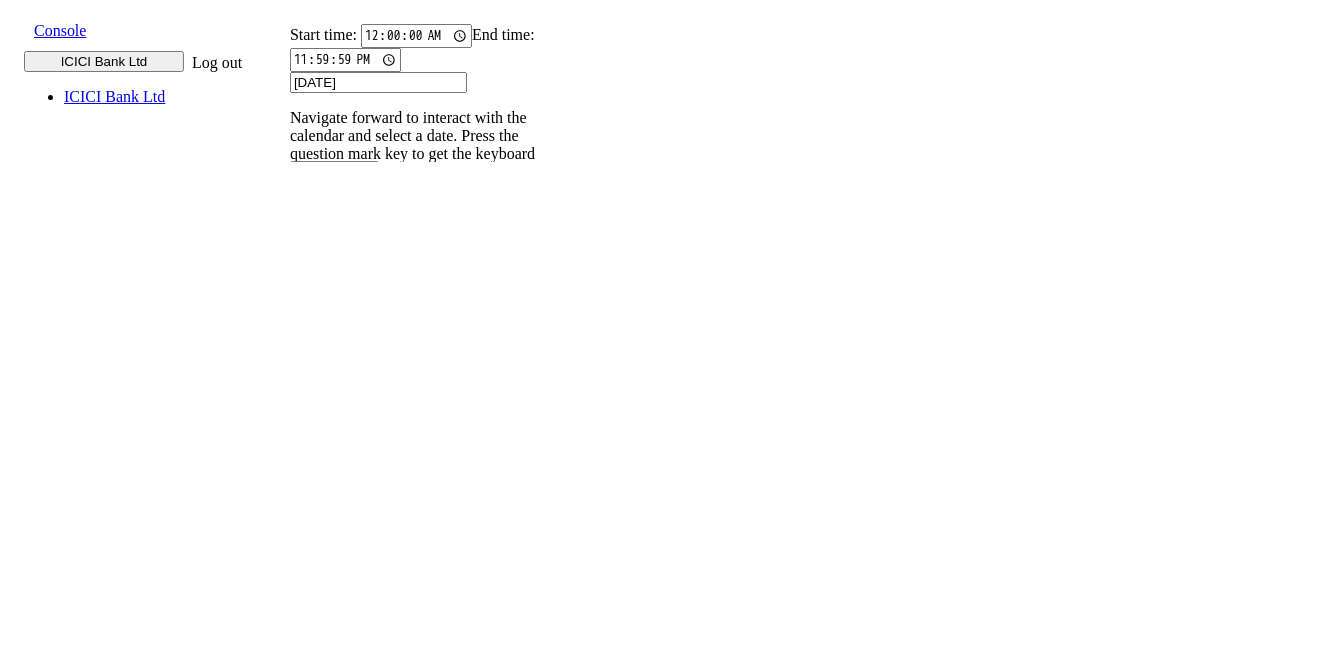 click on "25" at bounding box center (540, 2121) 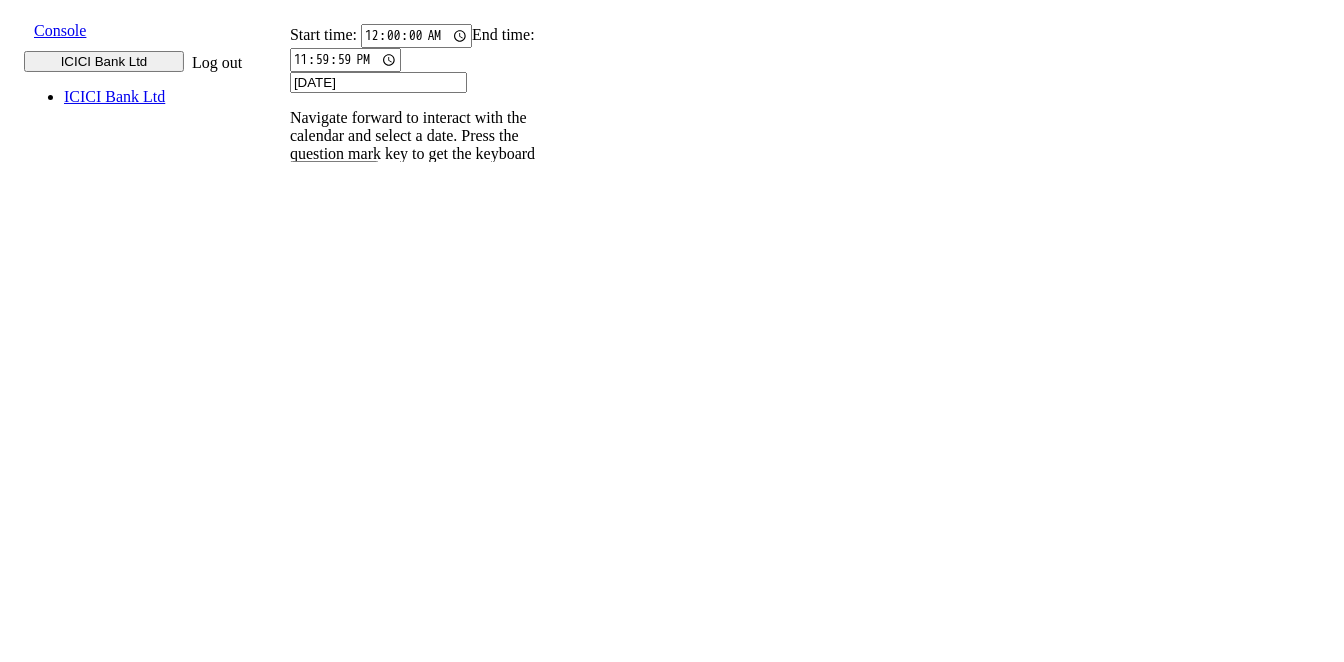 scroll, scrollTop: 649, scrollLeft: 0, axis: vertical 